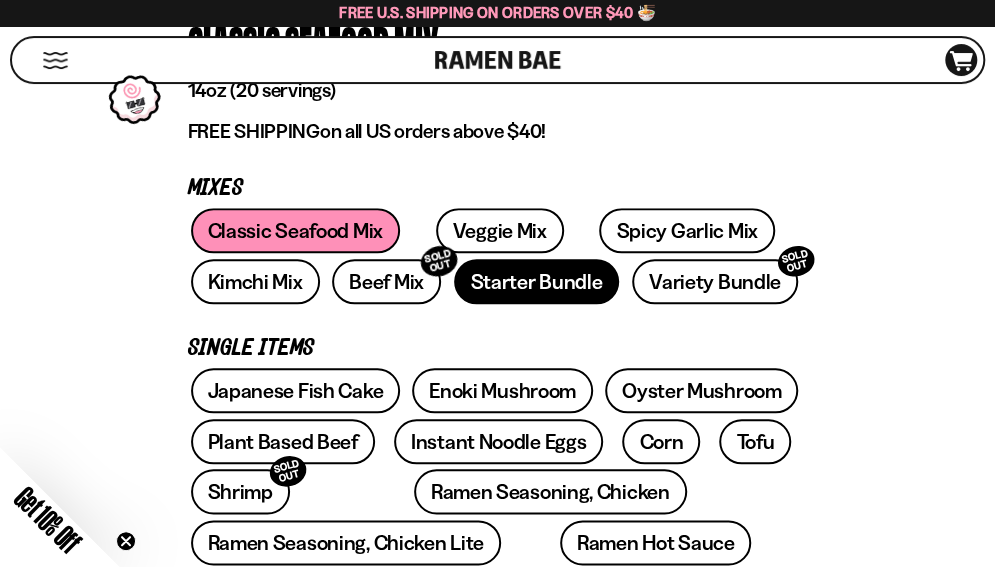 scroll, scrollTop: 600, scrollLeft: 0, axis: vertical 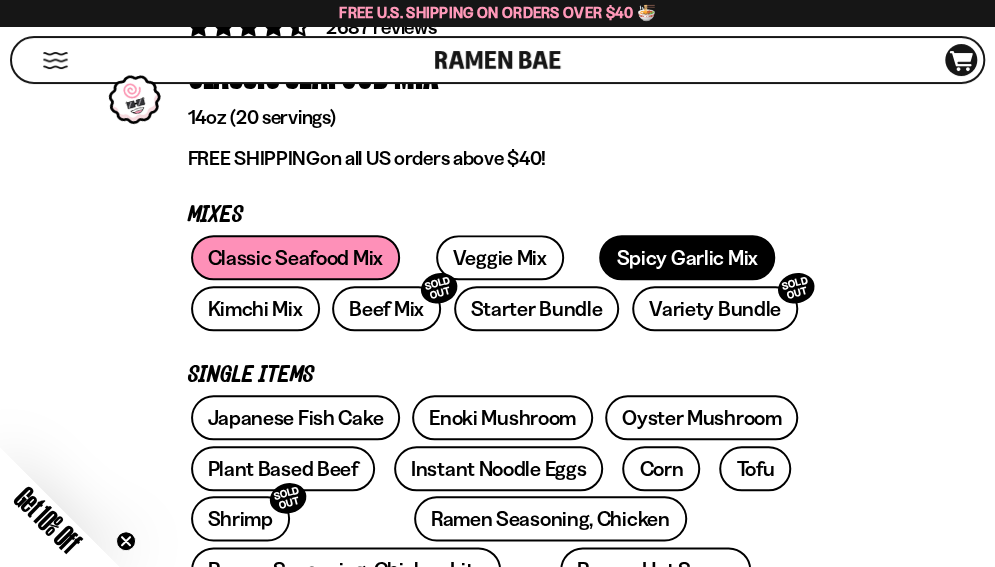 click on "Spicy Garlic Mix" at bounding box center (686, 257) 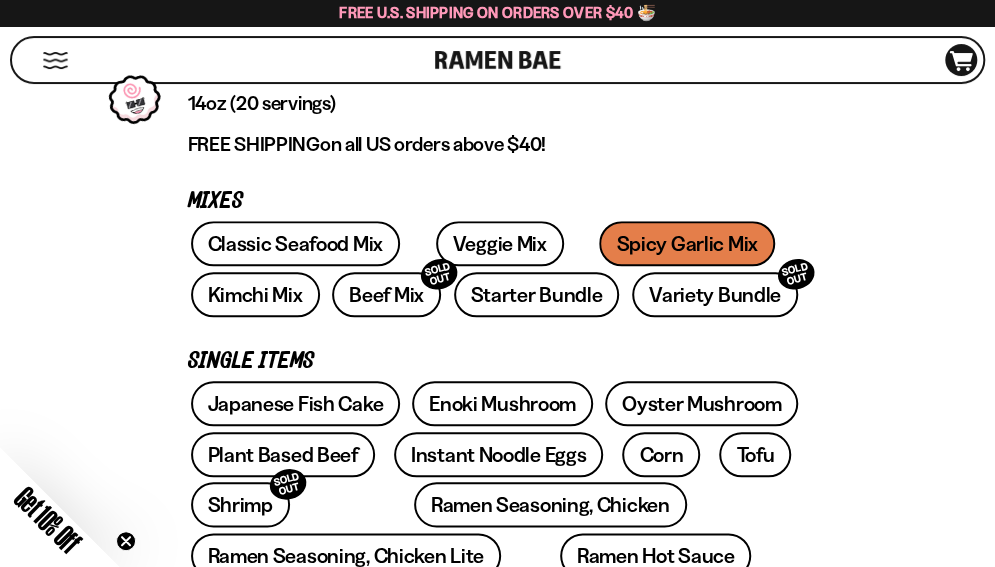 scroll, scrollTop: 500, scrollLeft: 0, axis: vertical 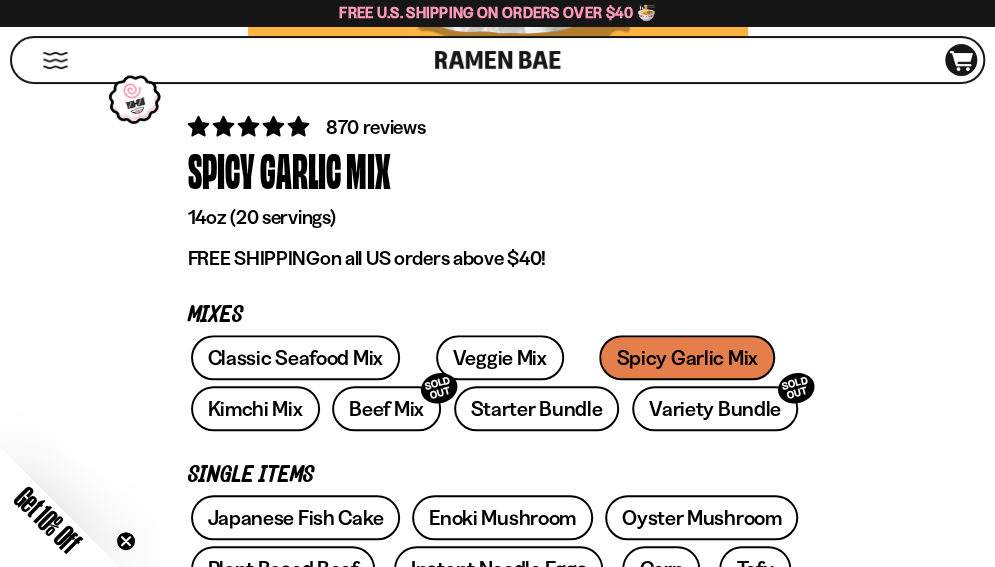 click on "Classic Seafood Mix
Veggie Mix
Spicy Garlic Mix
Kimchi Mix
Beef Mix
SOLD OUT SOLD OUT" at bounding box center (498, 385) 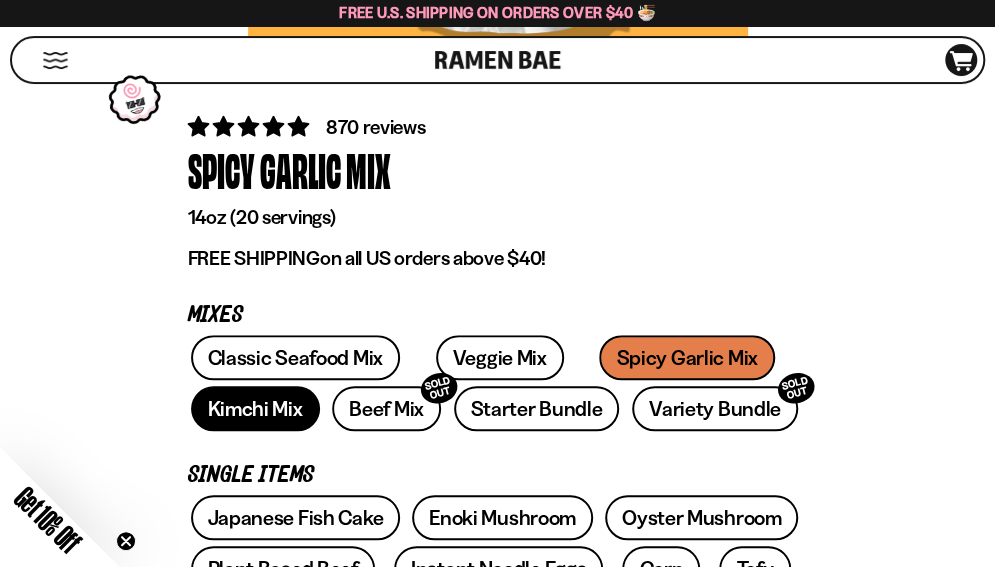 click on "Kimchi Mix" at bounding box center (255, 408) 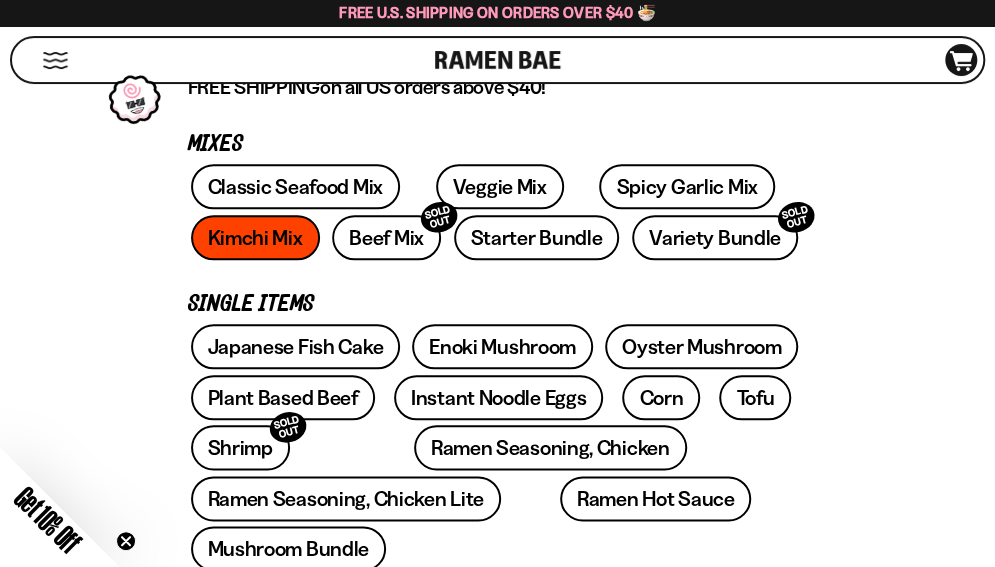scroll, scrollTop: 700, scrollLeft: 0, axis: vertical 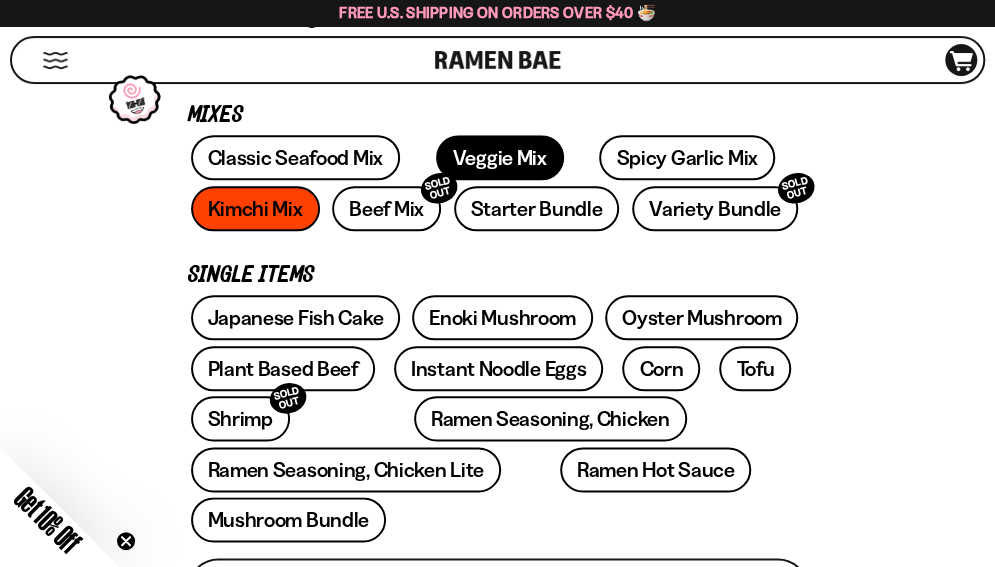 click on "Veggie Mix" at bounding box center [500, 157] 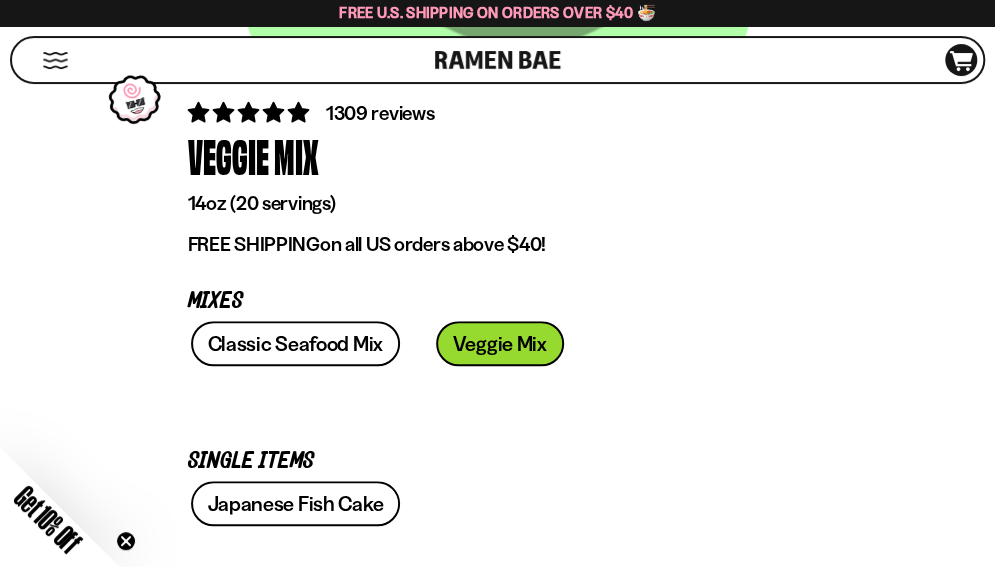 scroll, scrollTop: 800, scrollLeft: 0, axis: vertical 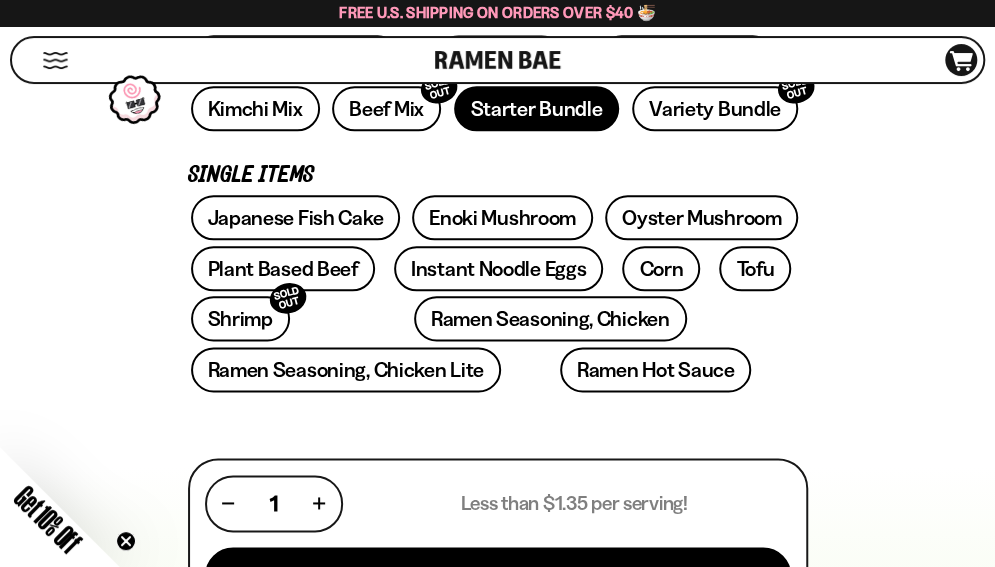 click on "Starter Bundle" at bounding box center (537, 108) 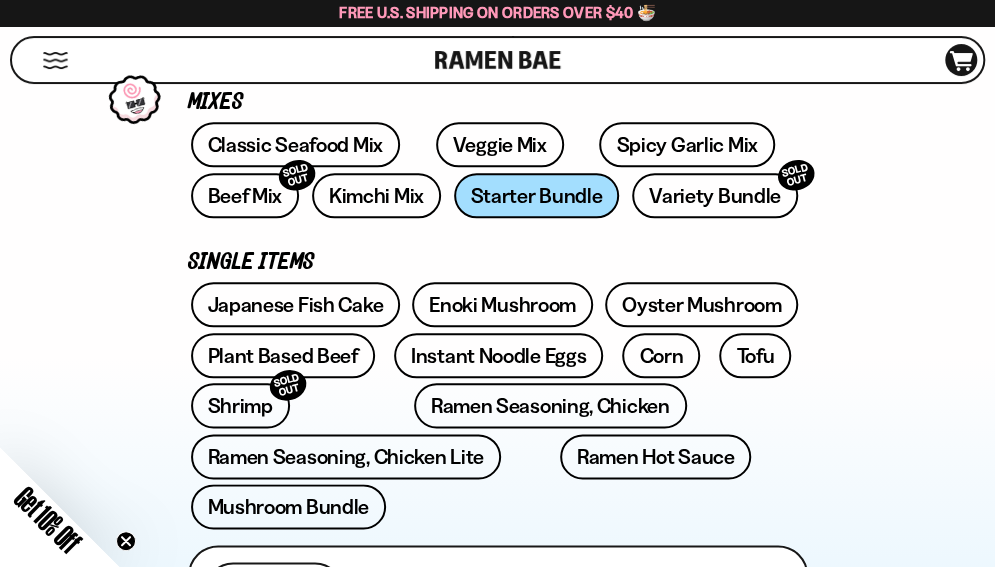 scroll, scrollTop: 702, scrollLeft: 0, axis: vertical 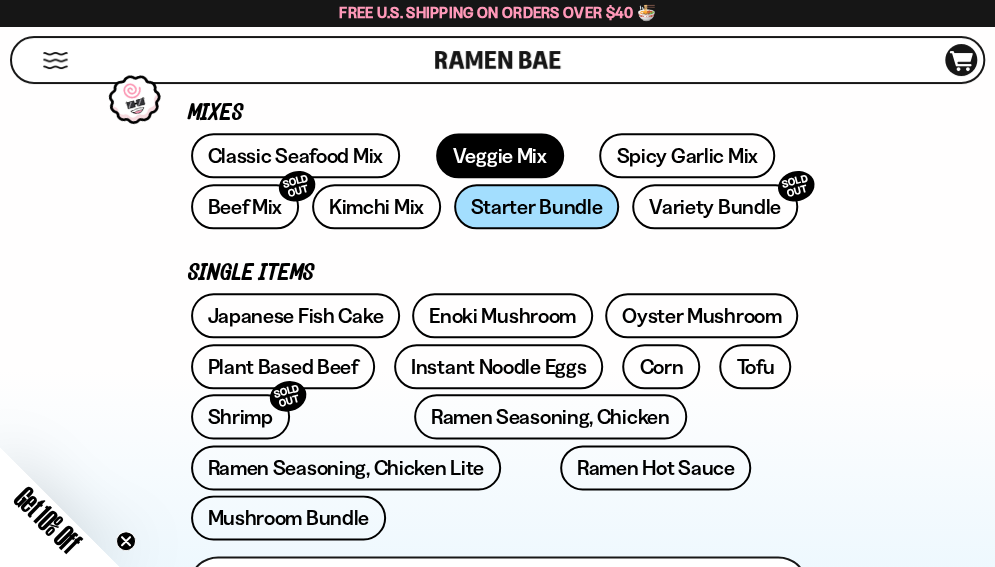 click on "Veggie Mix" at bounding box center [500, 155] 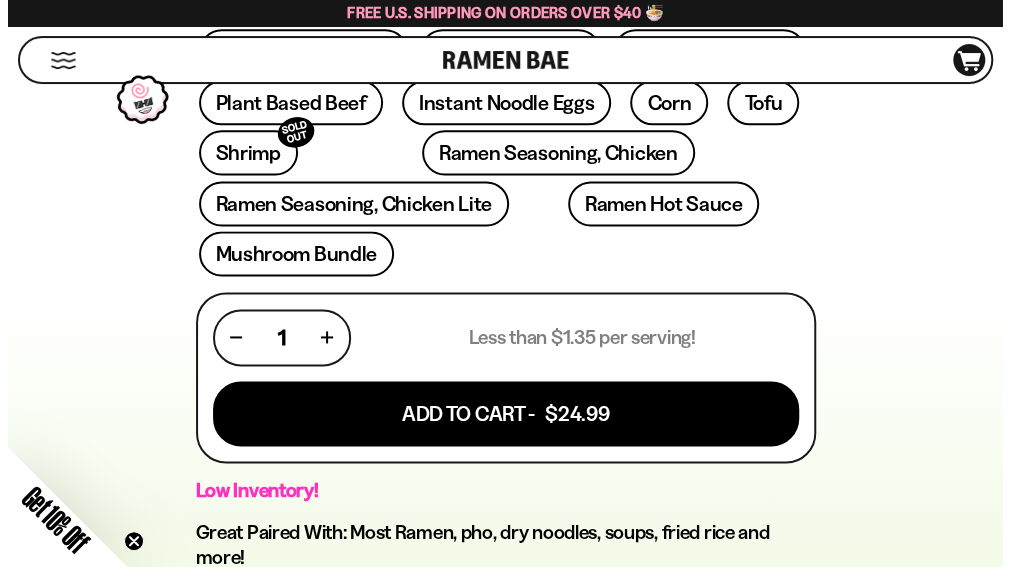 scroll, scrollTop: 1000, scrollLeft: 0, axis: vertical 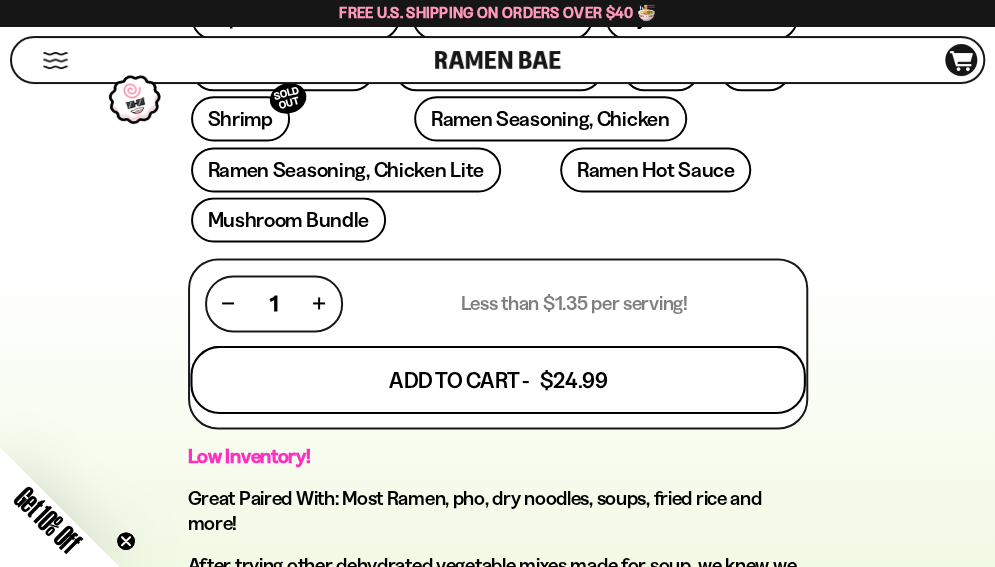click on "Add To Cart -
$24.99" at bounding box center [497, 379] 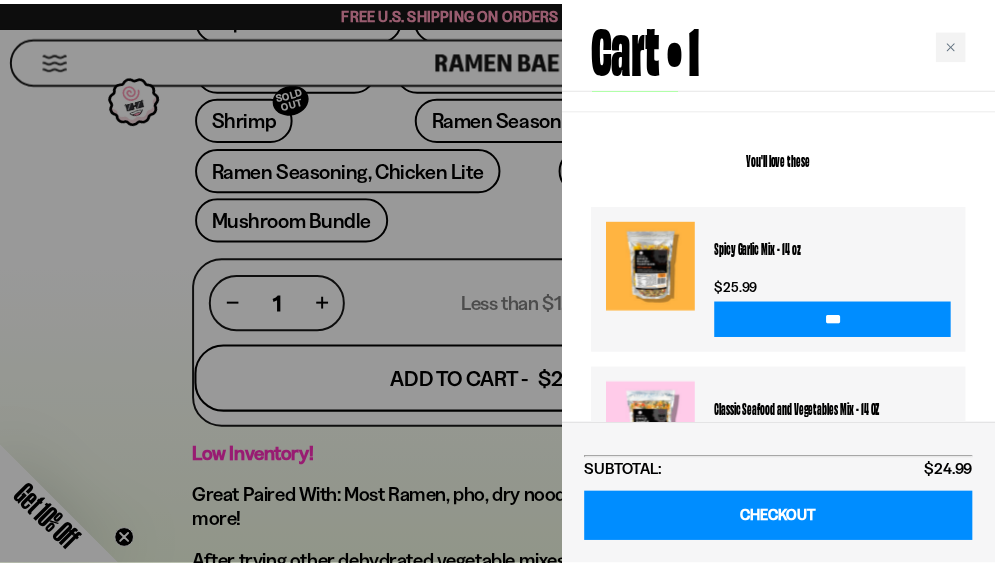 scroll, scrollTop: 300, scrollLeft: 0, axis: vertical 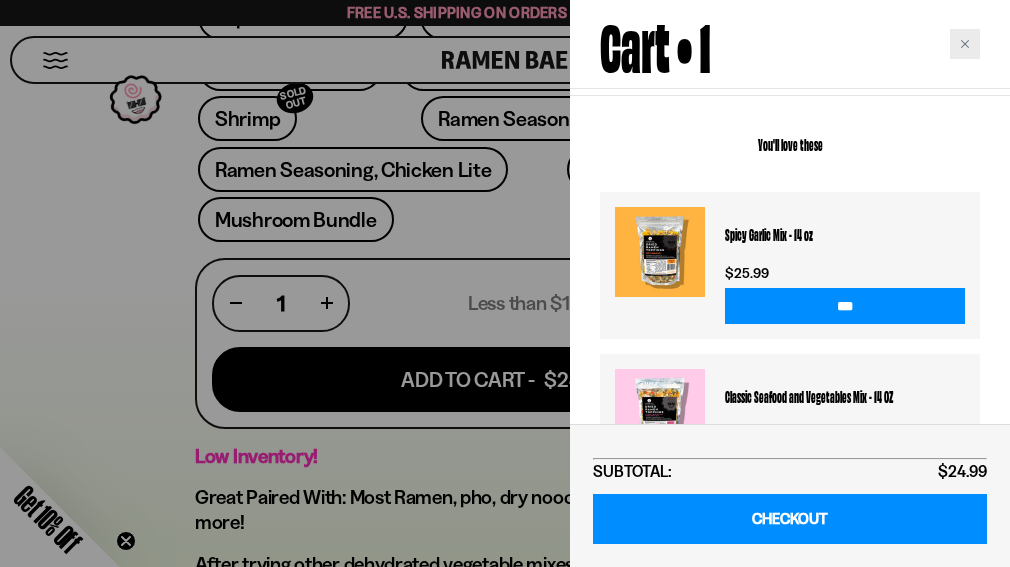 click at bounding box center (965, 44) 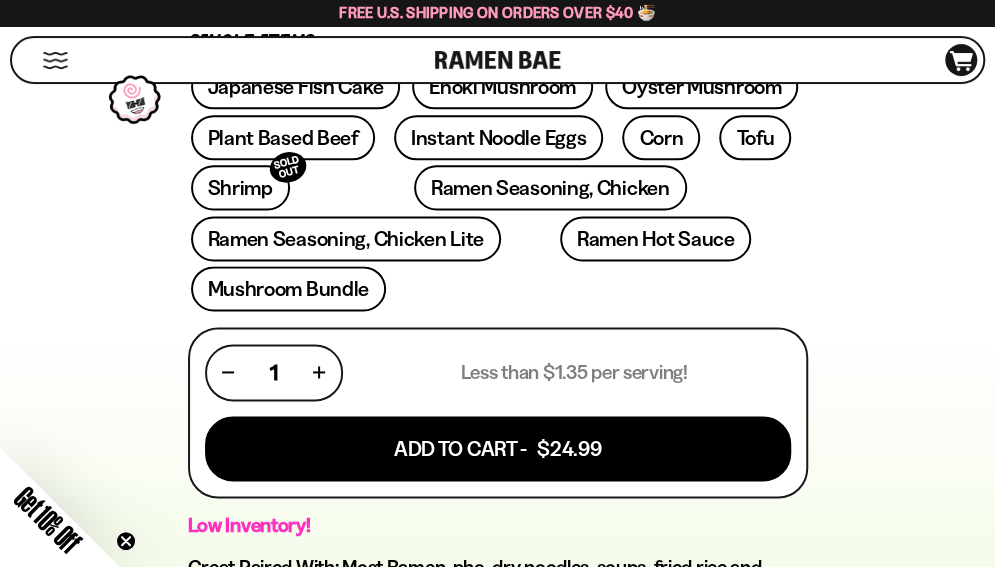 scroll, scrollTop: 900, scrollLeft: 0, axis: vertical 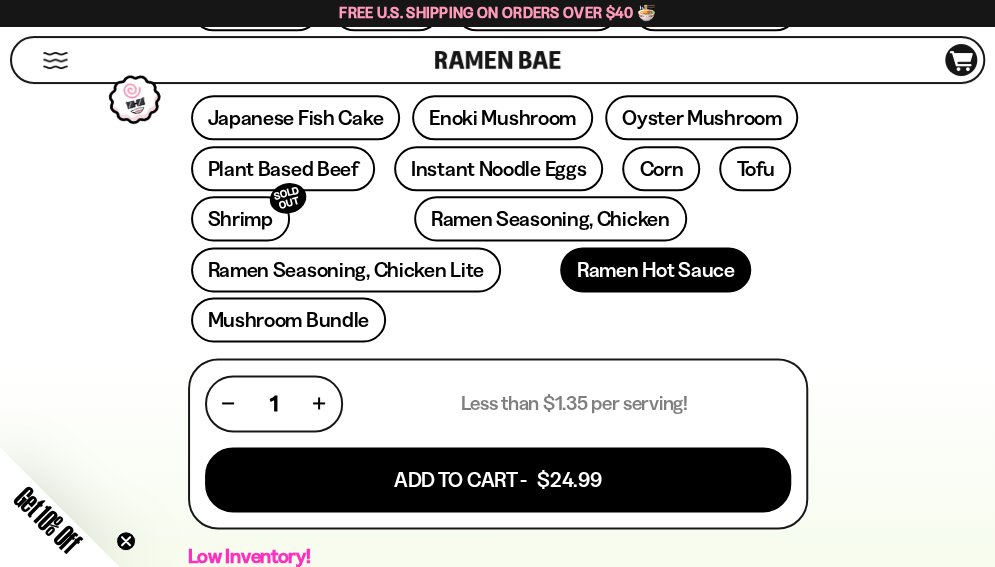 click on "Ramen Hot Sauce" at bounding box center [656, 269] 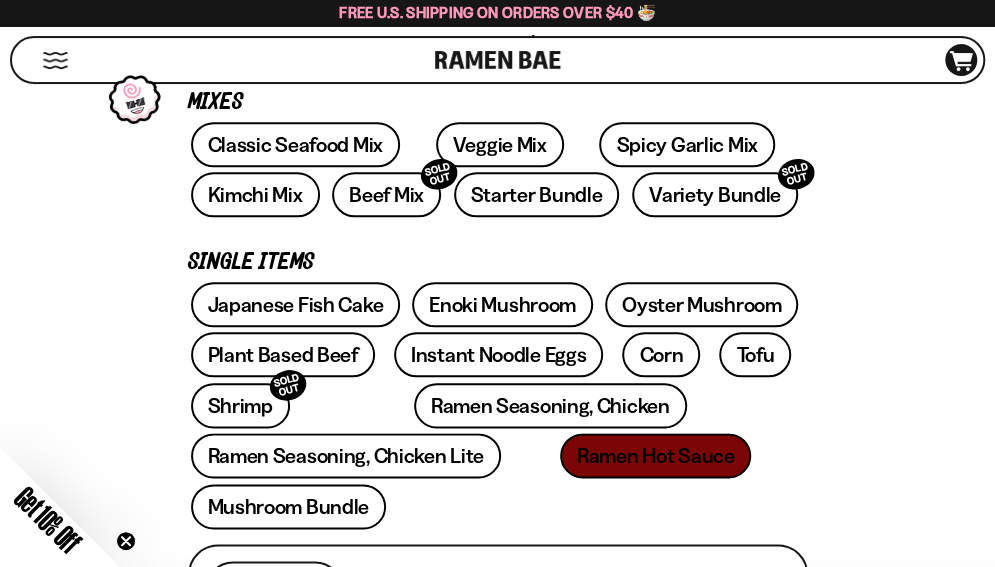scroll, scrollTop: 600, scrollLeft: 0, axis: vertical 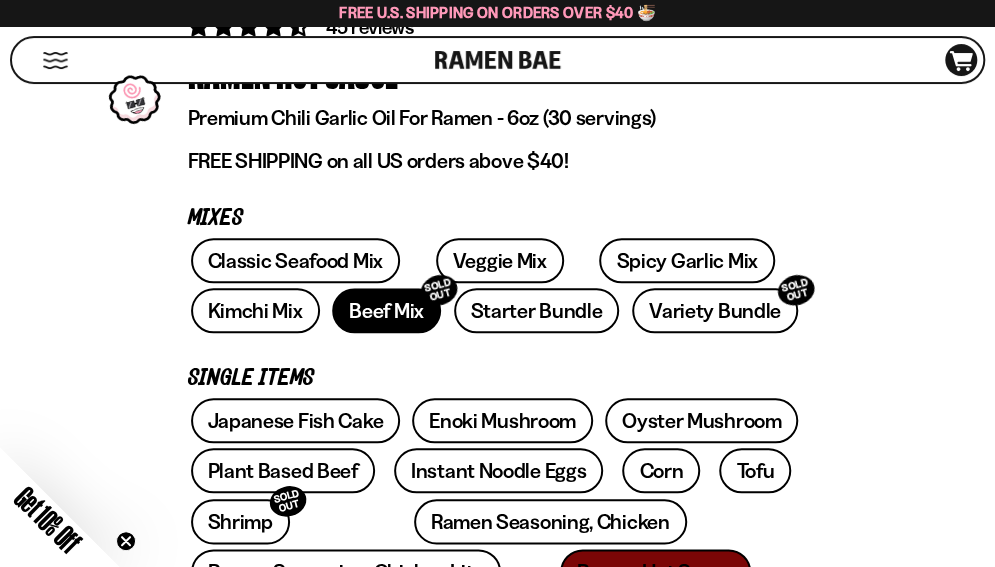 click on "Beef Mix
SOLD OUT" at bounding box center (386, 310) 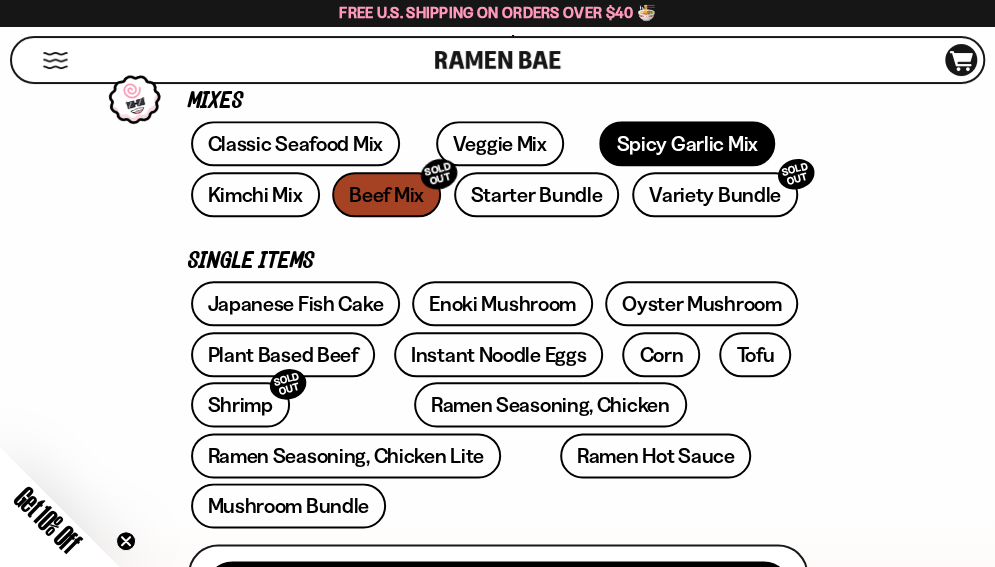 scroll, scrollTop: 700, scrollLeft: 0, axis: vertical 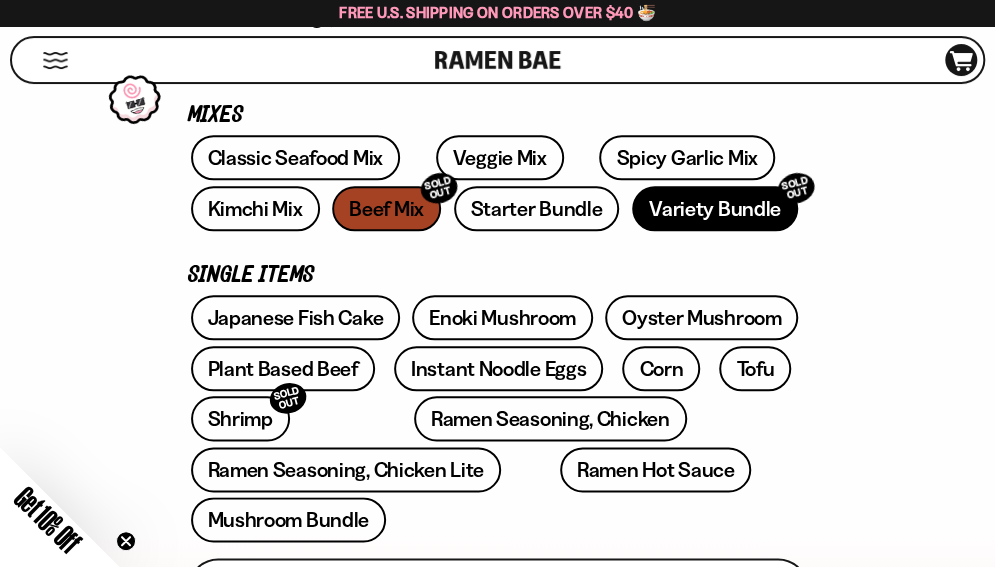 click on "Variety Bundle
SOLD OUT" at bounding box center [715, 208] 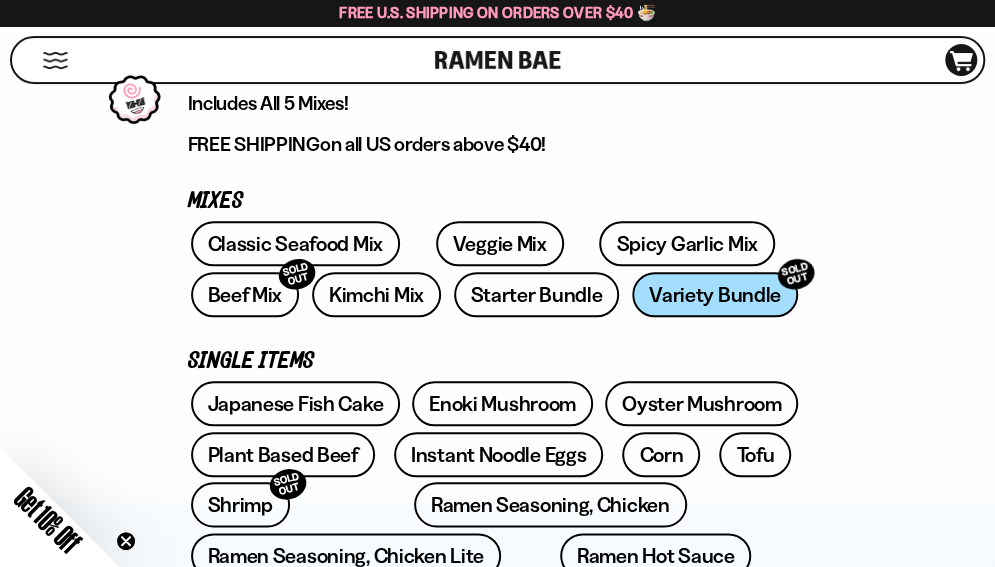 scroll, scrollTop: 600, scrollLeft: 0, axis: vertical 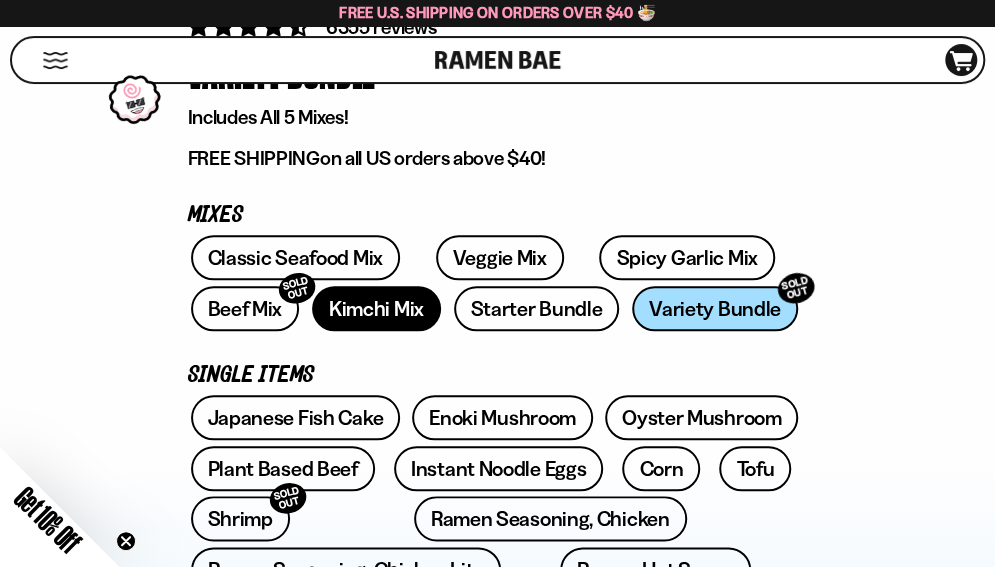 click on "Kimchi Mix" at bounding box center (376, 308) 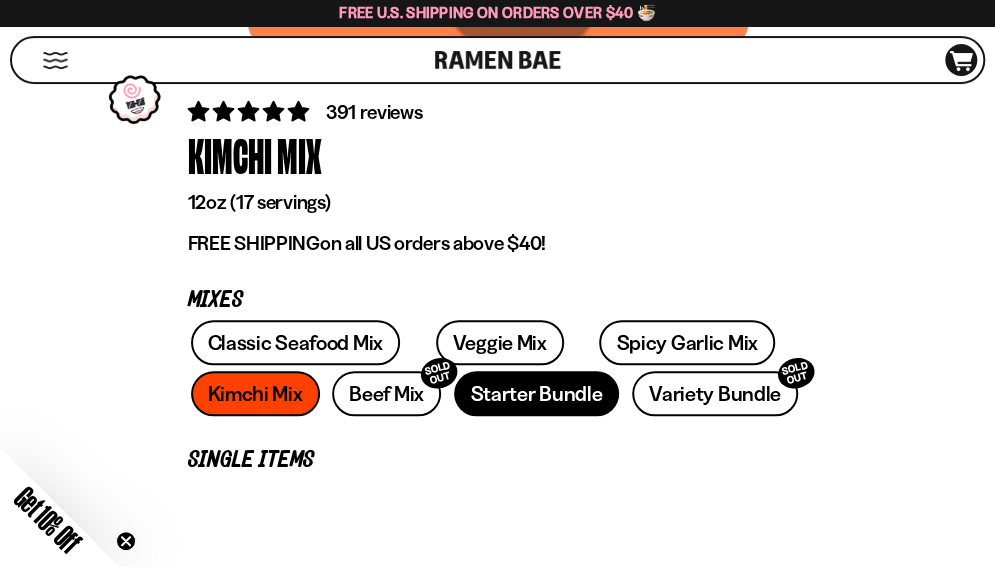 scroll, scrollTop: 600, scrollLeft: 0, axis: vertical 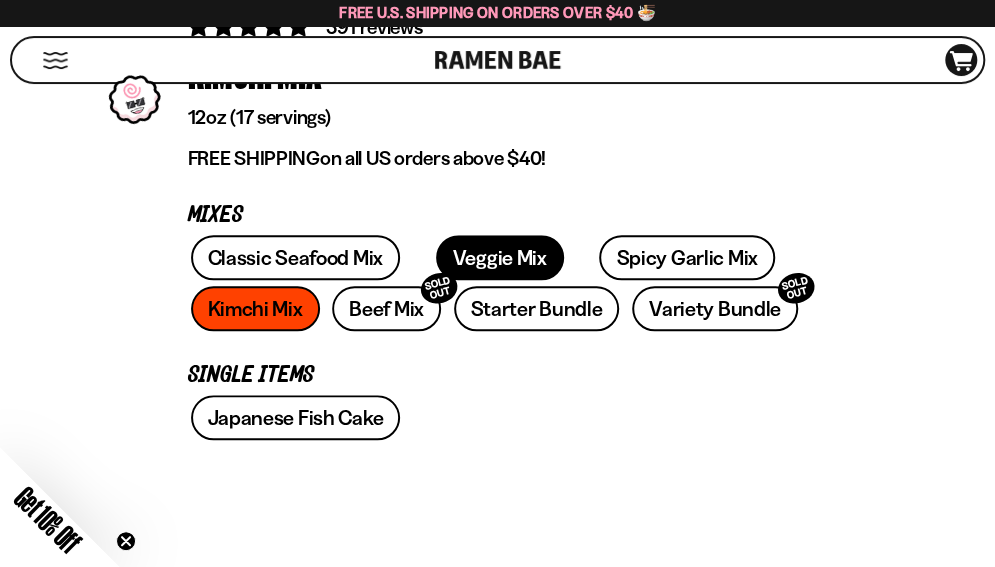 click on "Veggie Mix" at bounding box center [500, 257] 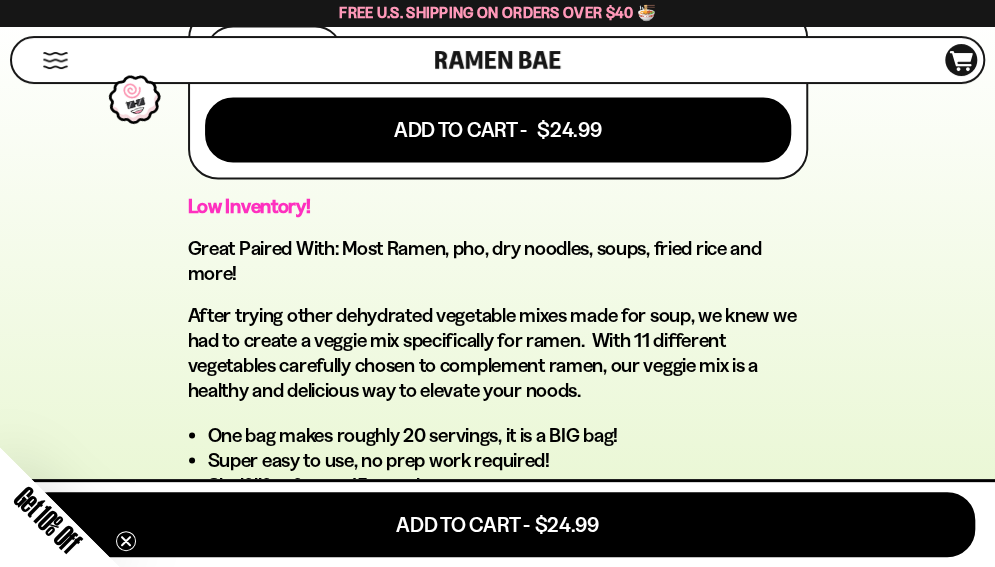 scroll, scrollTop: 1079, scrollLeft: 0, axis: vertical 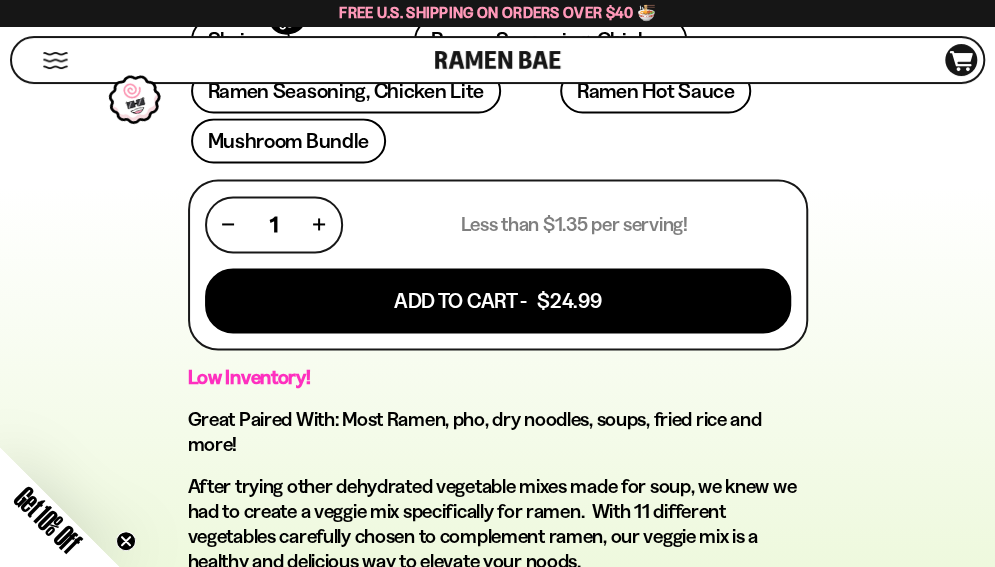 click on "D0381C2F-513E-4F90-8A41-6F0A75DCBAAA" 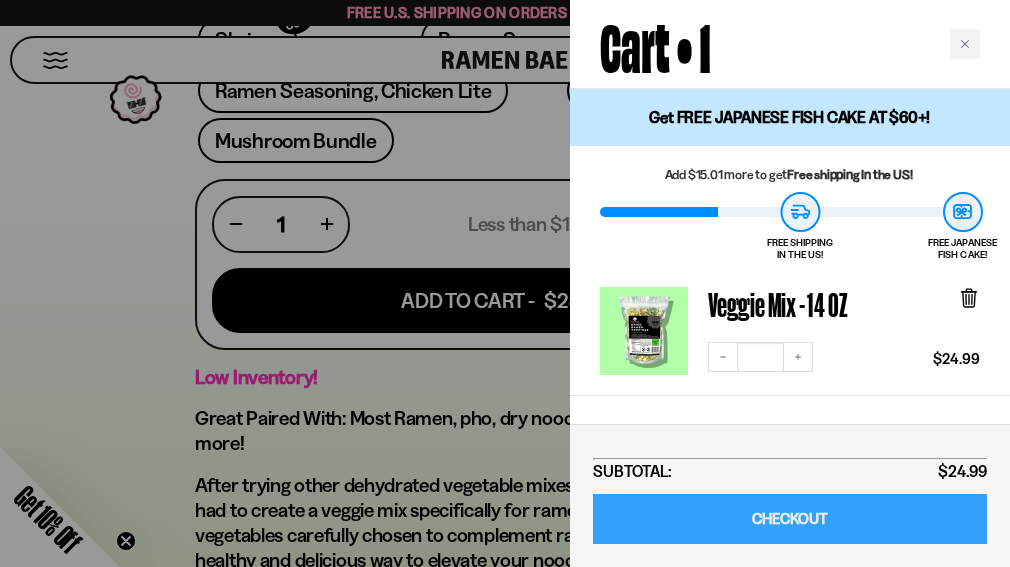 click on "CHECKOUT" at bounding box center (790, 519) 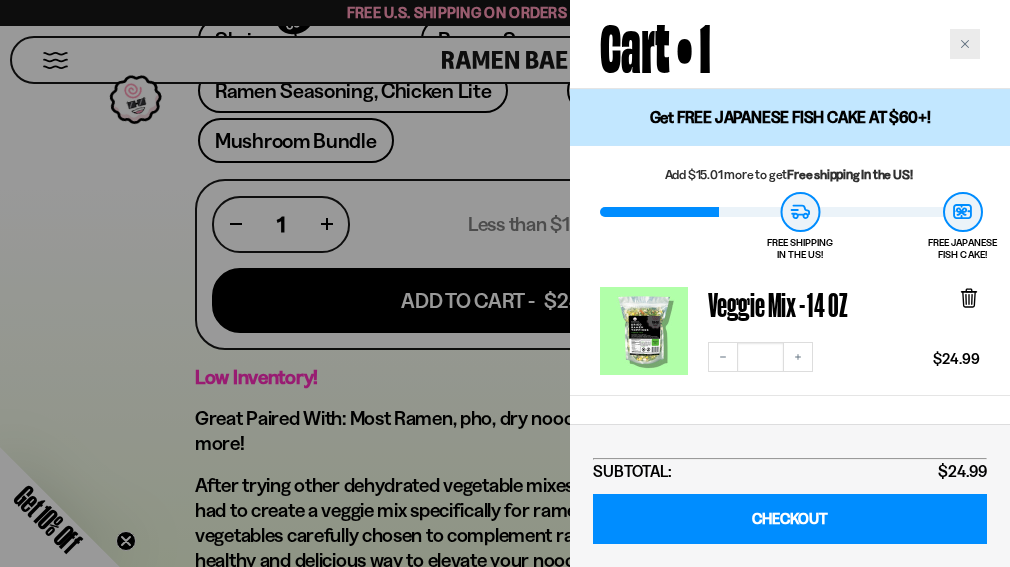 click 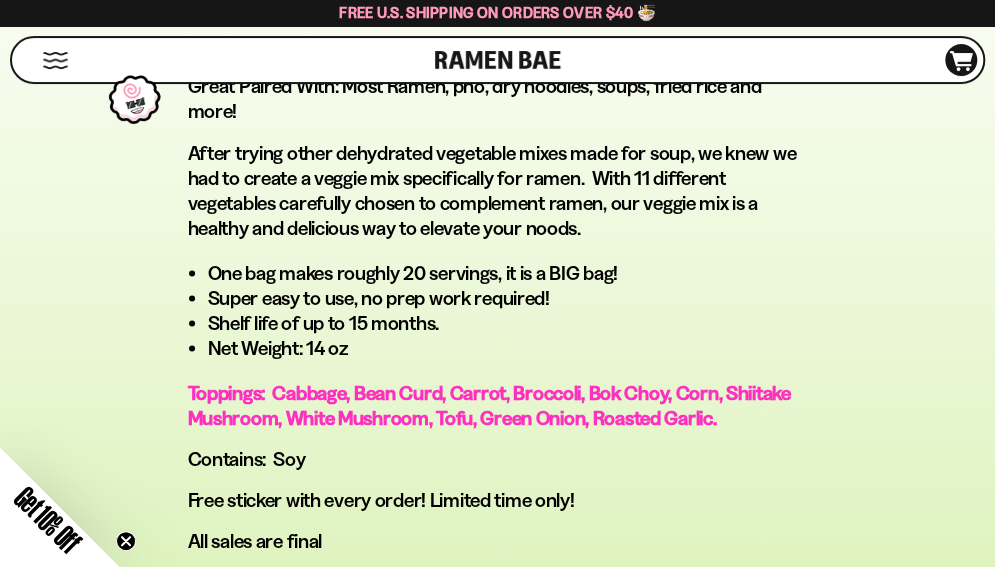 scroll, scrollTop: 1279, scrollLeft: 0, axis: vertical 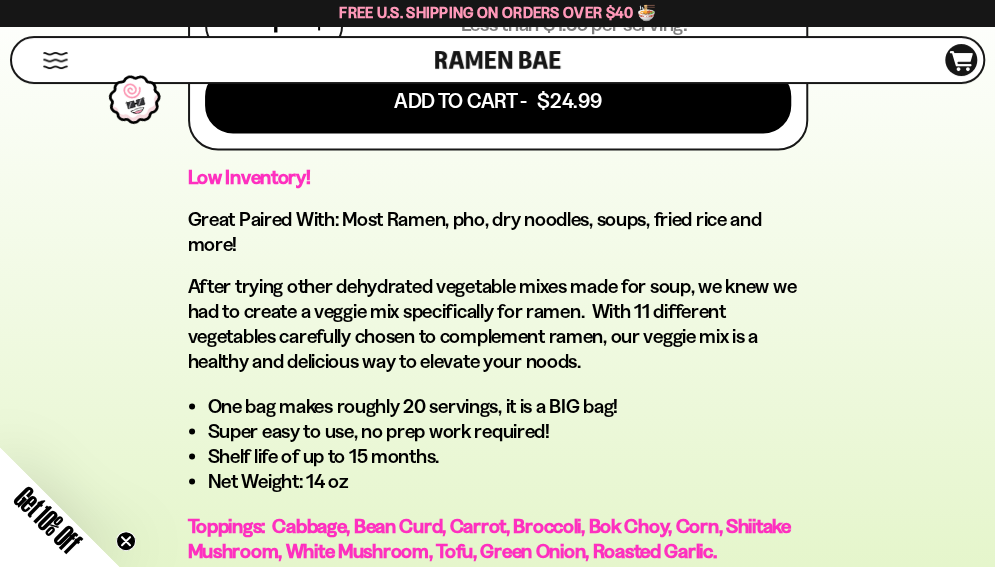 click at bounding box center [55, 60] 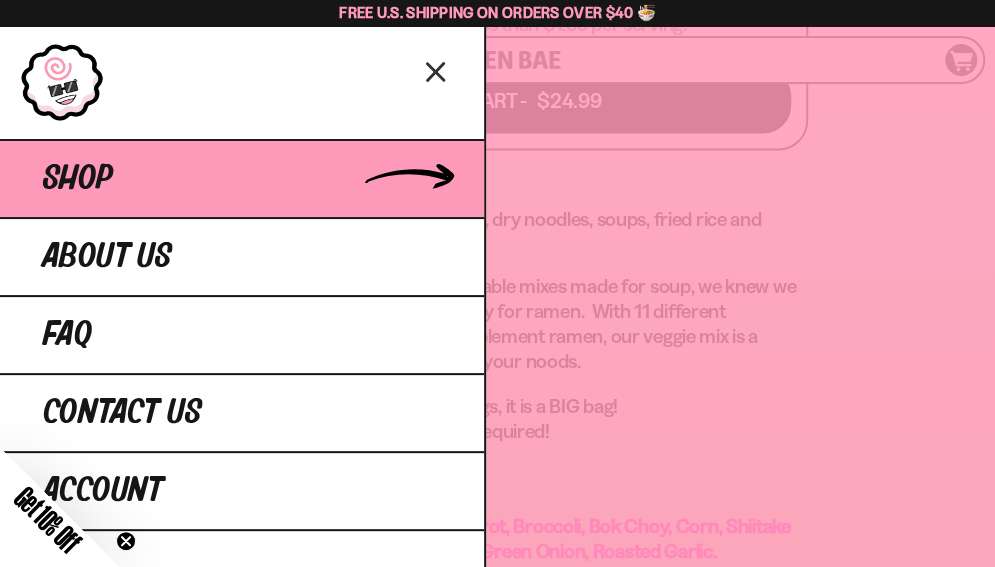 click on "Shop" at bounding box center (242, 178) 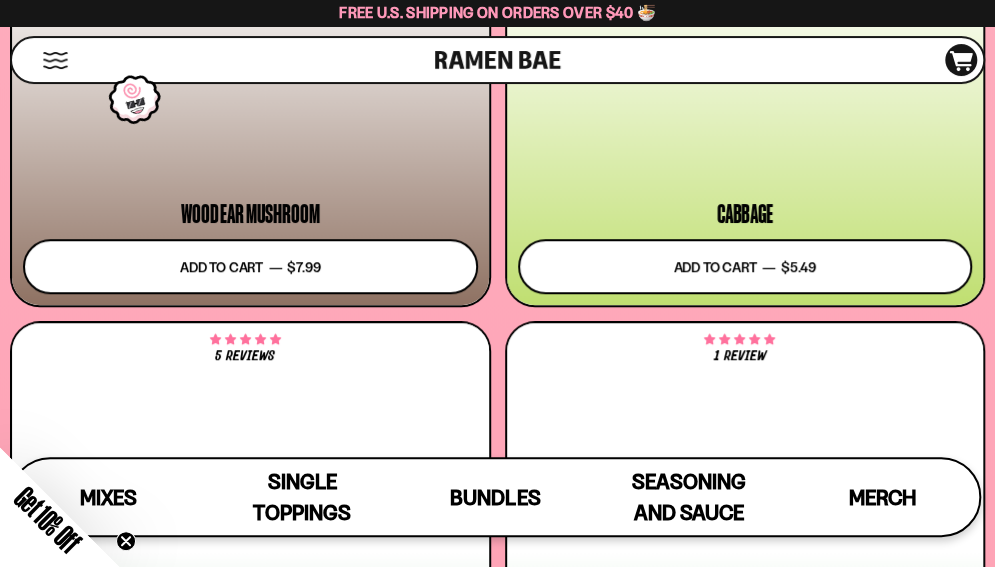 scroll, scrollTop: 6500, scrollLeft: 0, axis: vertical 